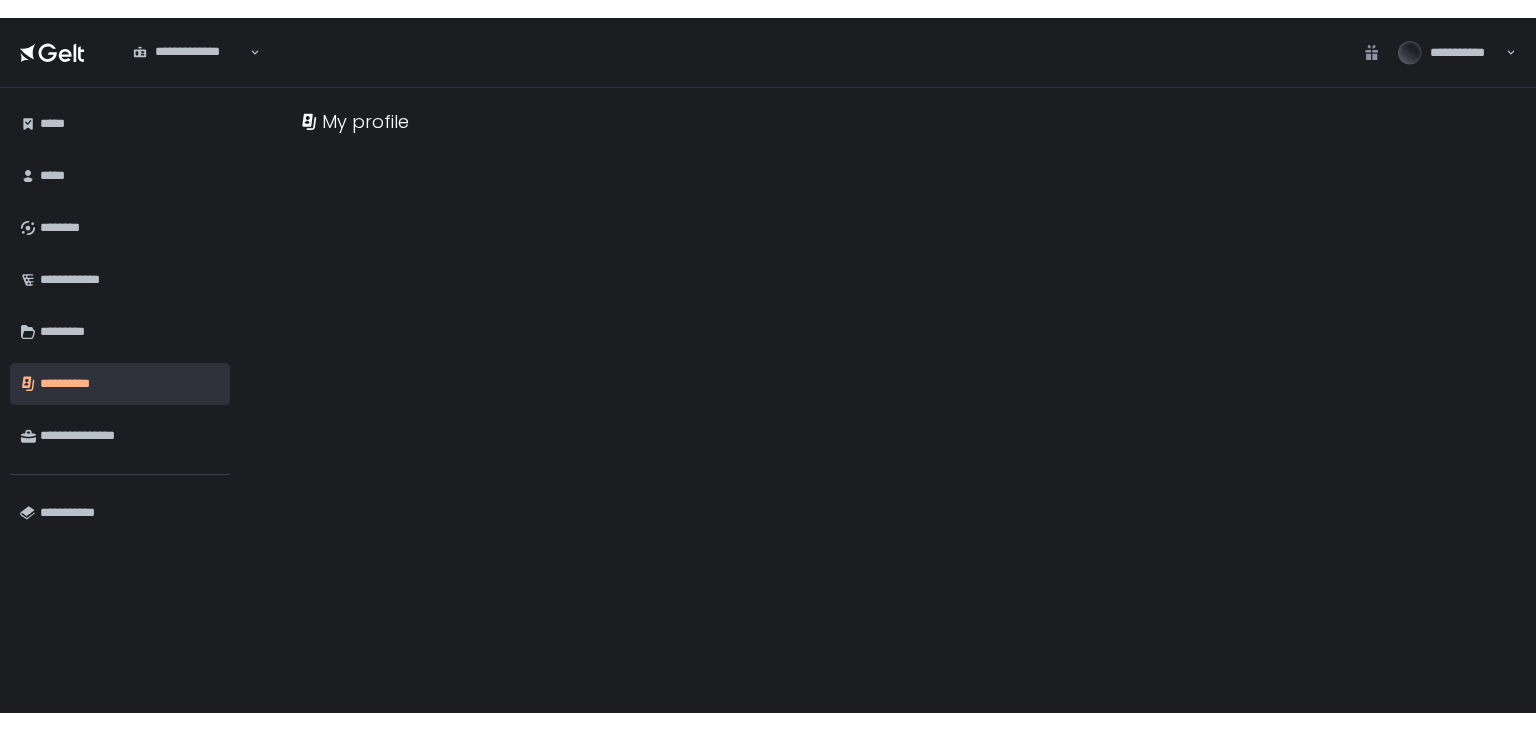 scroll, scrollTop: 0, scrollLeft: 0, axis: both 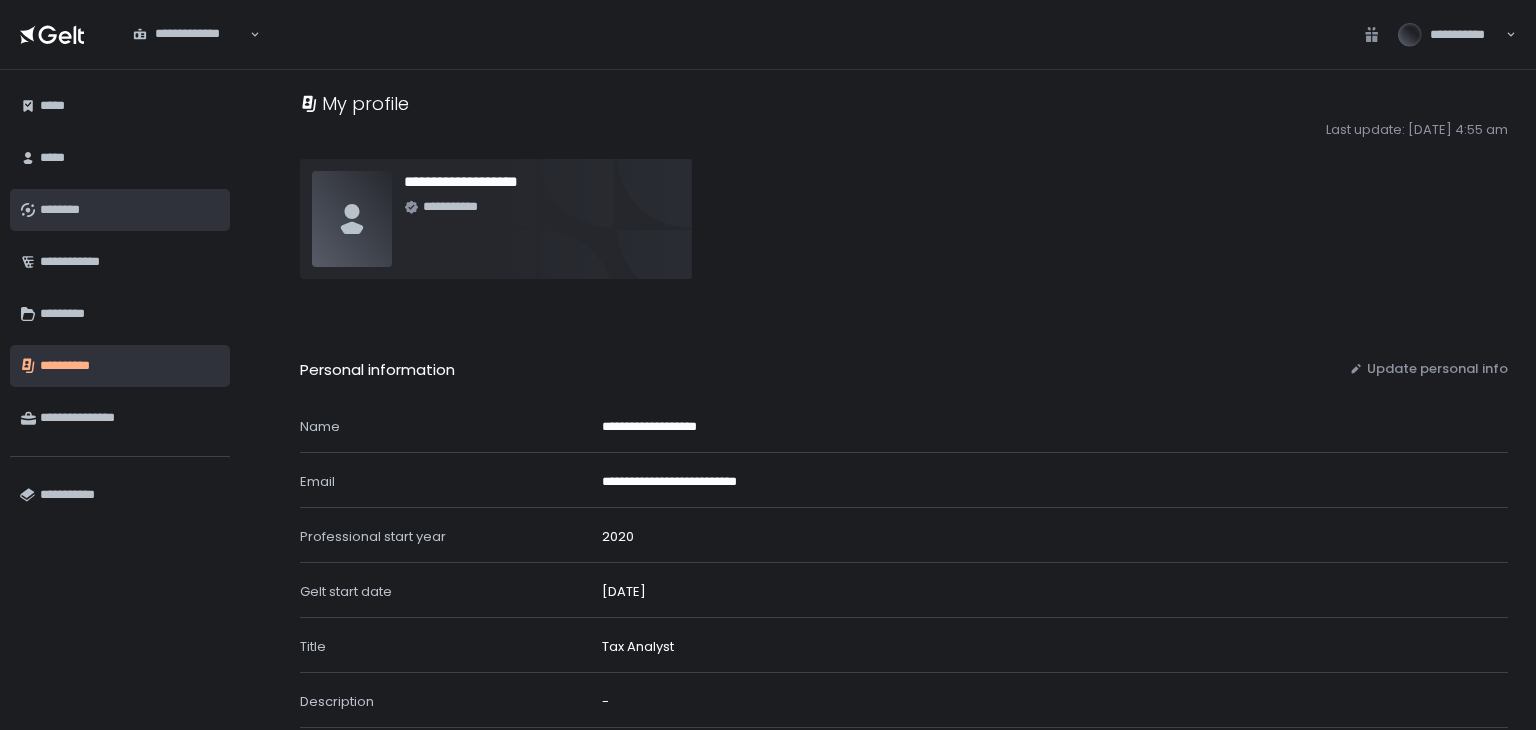 click on "********" at bounding box center (130, 210) 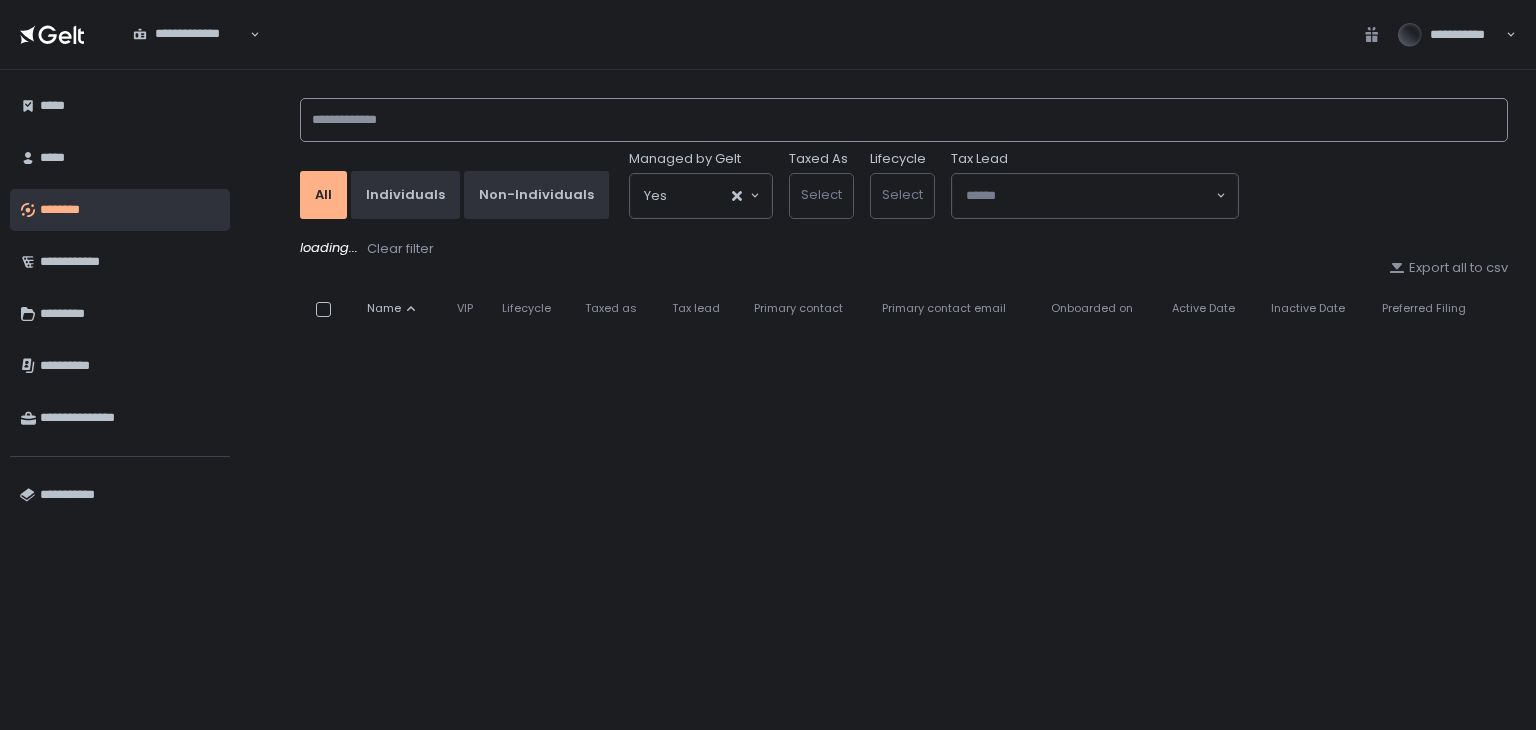 click 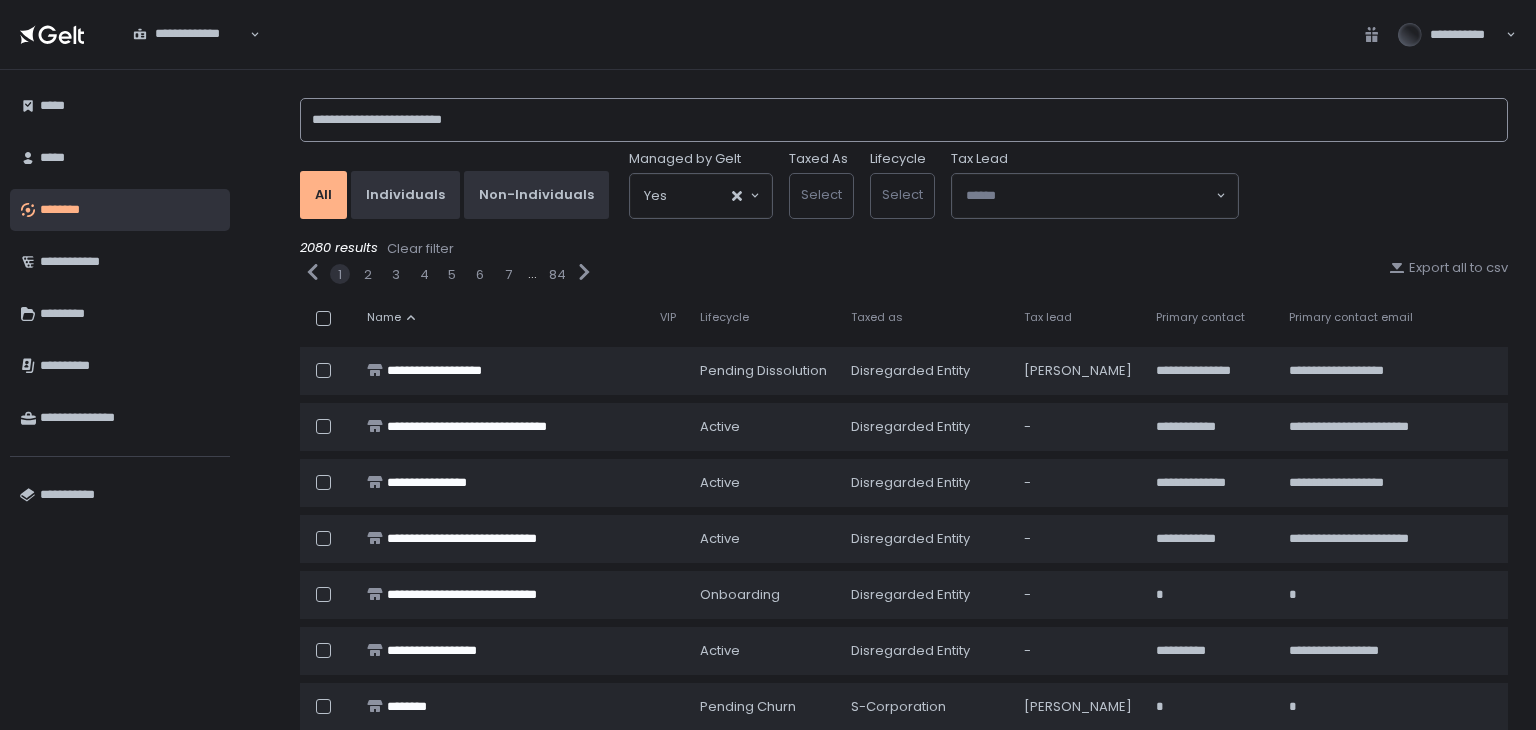 click on "**********" 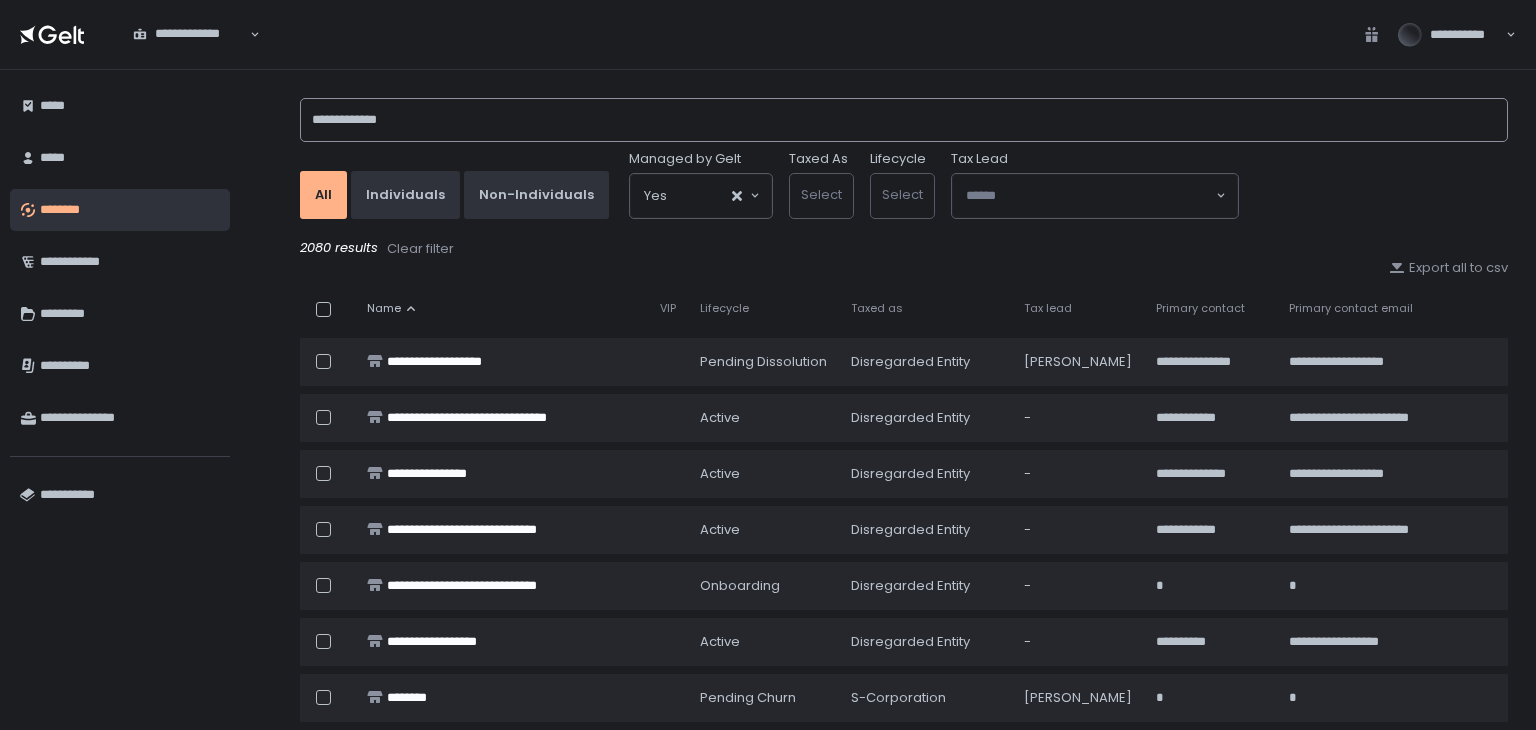 type on "**********" 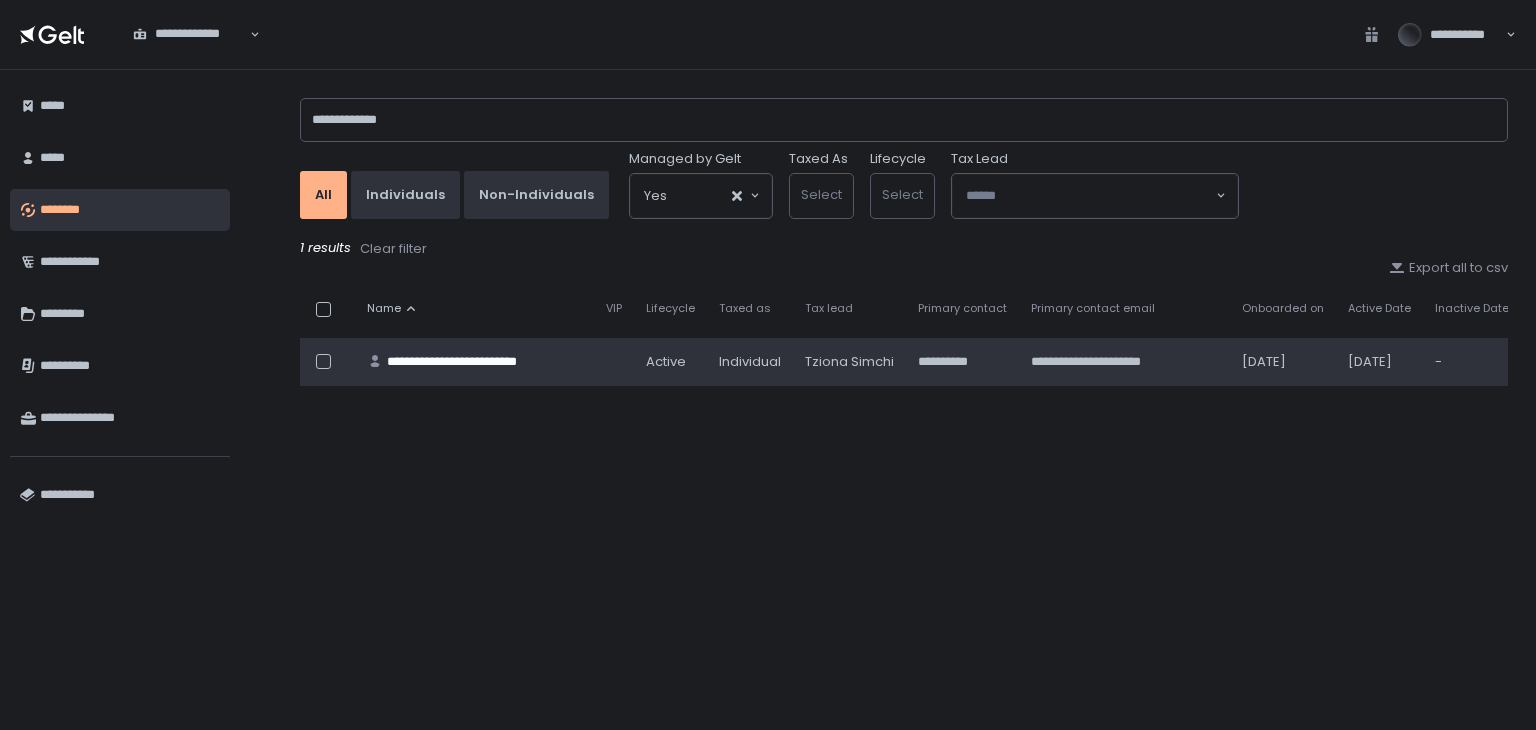 click on "**********" at bounding box center (474, 362) 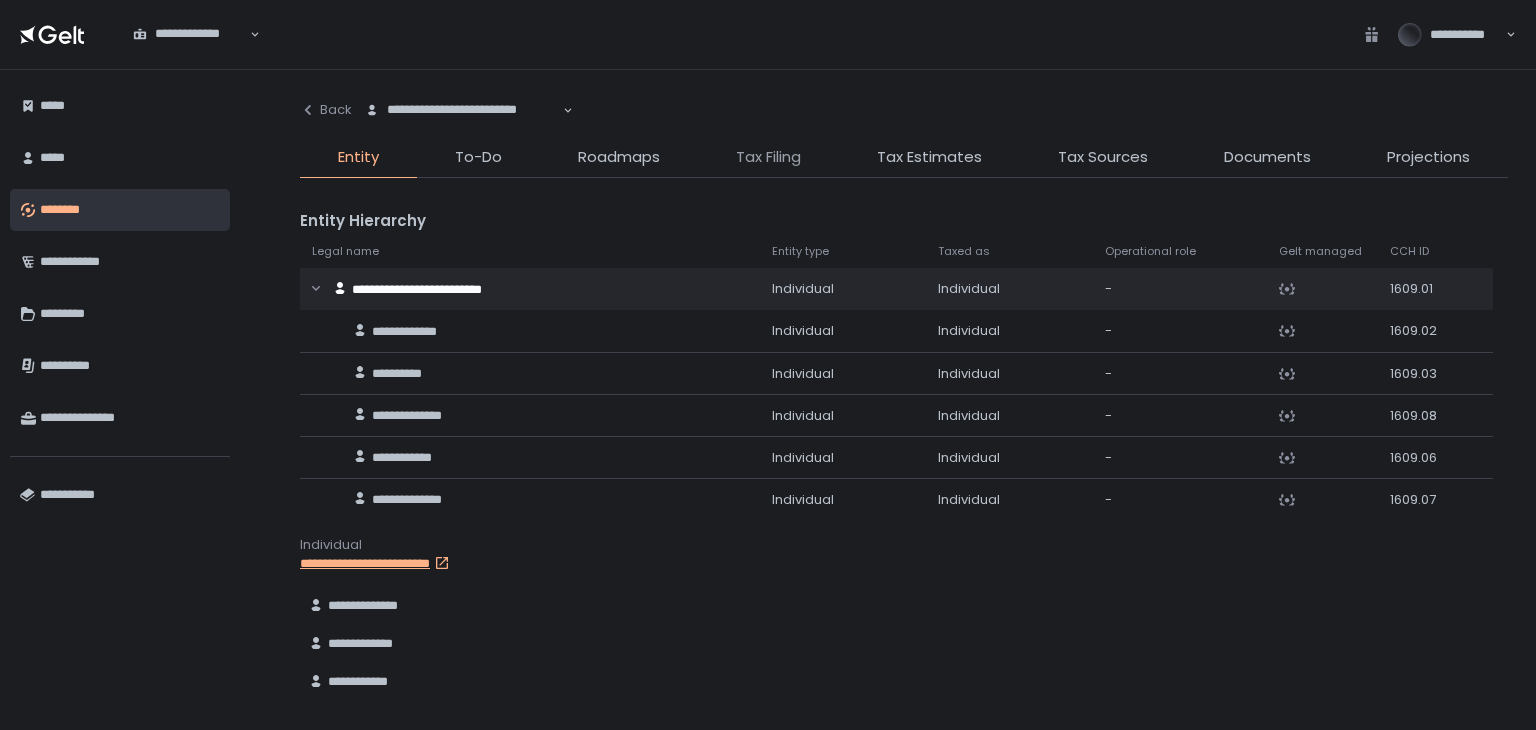 click on "Tax Filing" at bounding box center [768, 157] 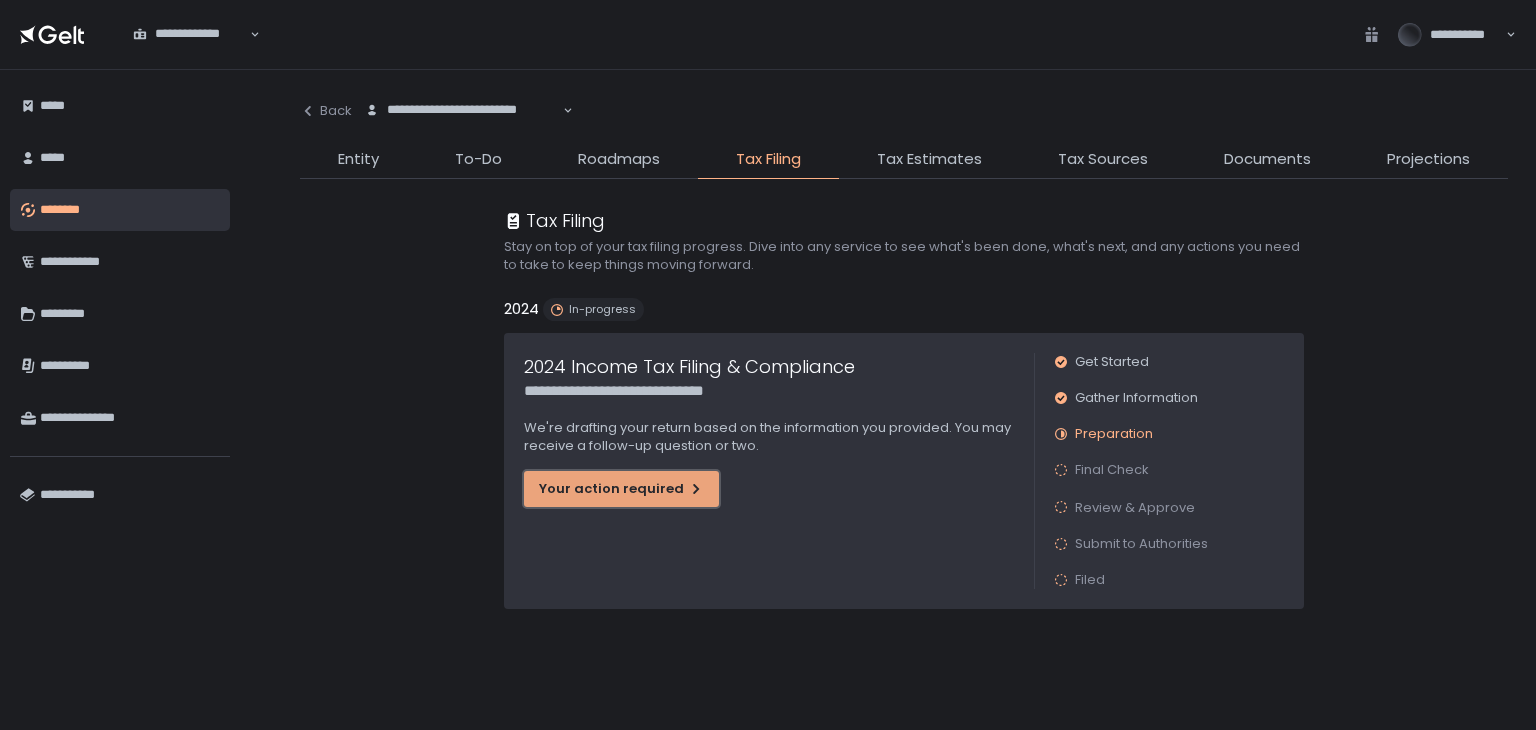 click on "Your action required" 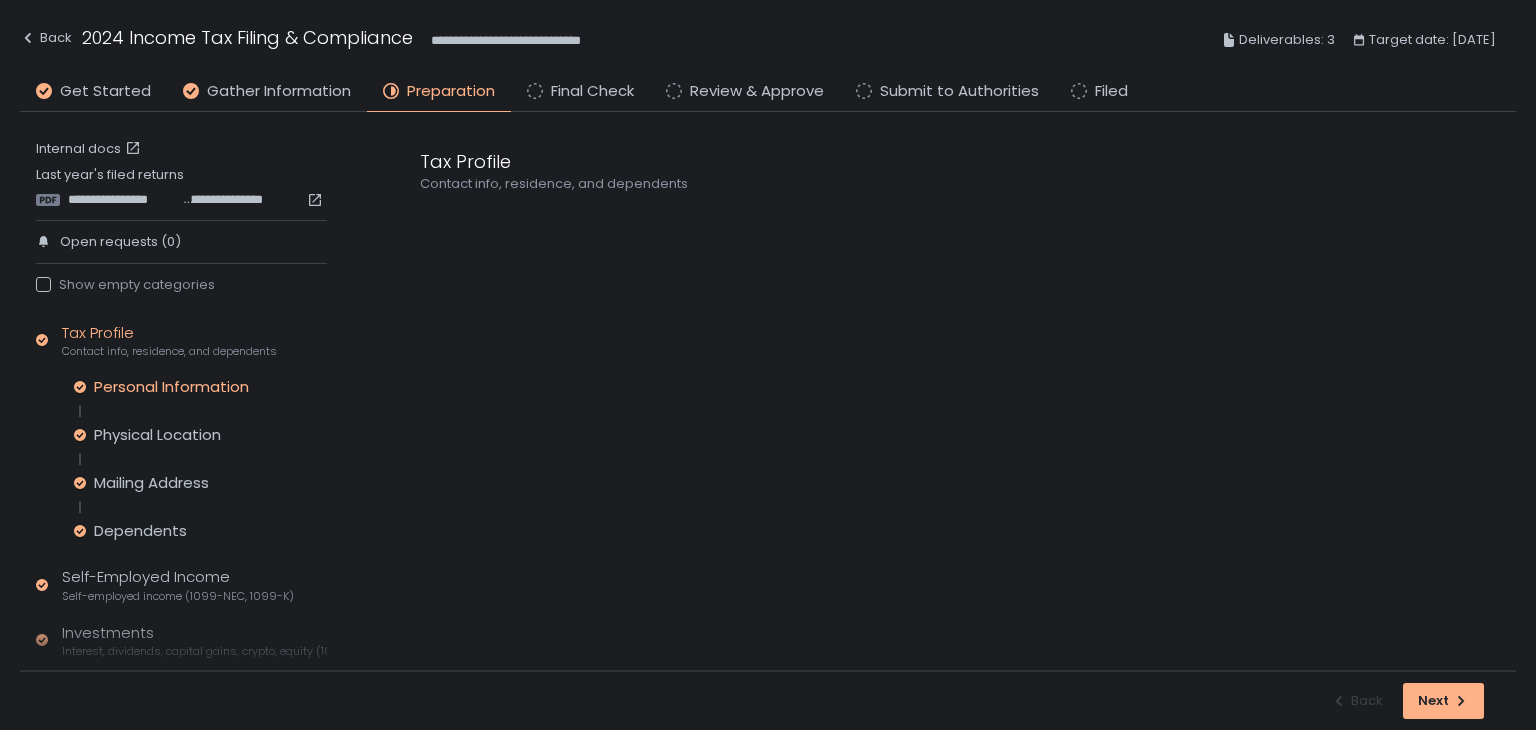 click on "Personal Information" 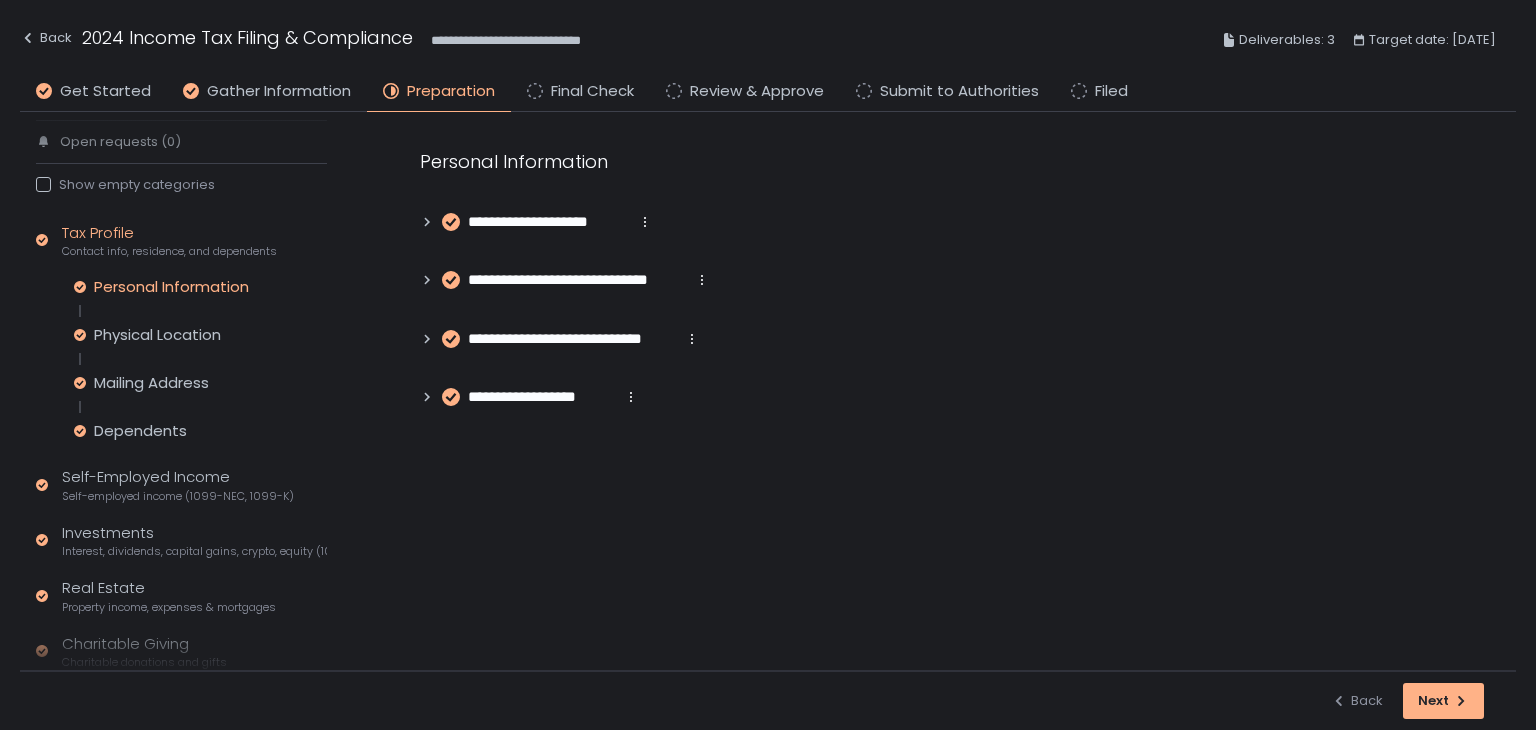 scroll, scrollTop: 200, scrollLeft: 0, axis: vertical 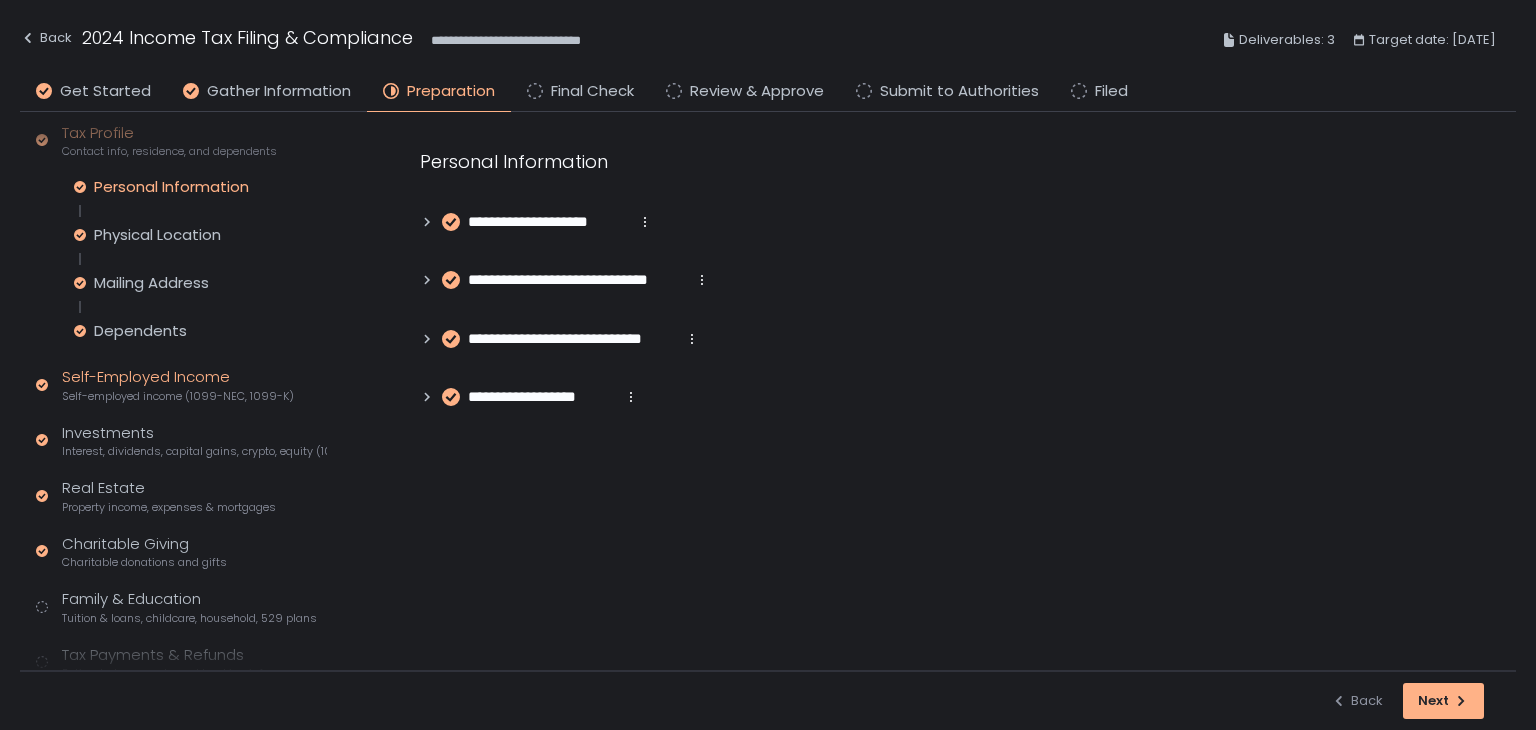 click on "Self-Employed Income Self-employed income (1099-NEC, 1099-K)" 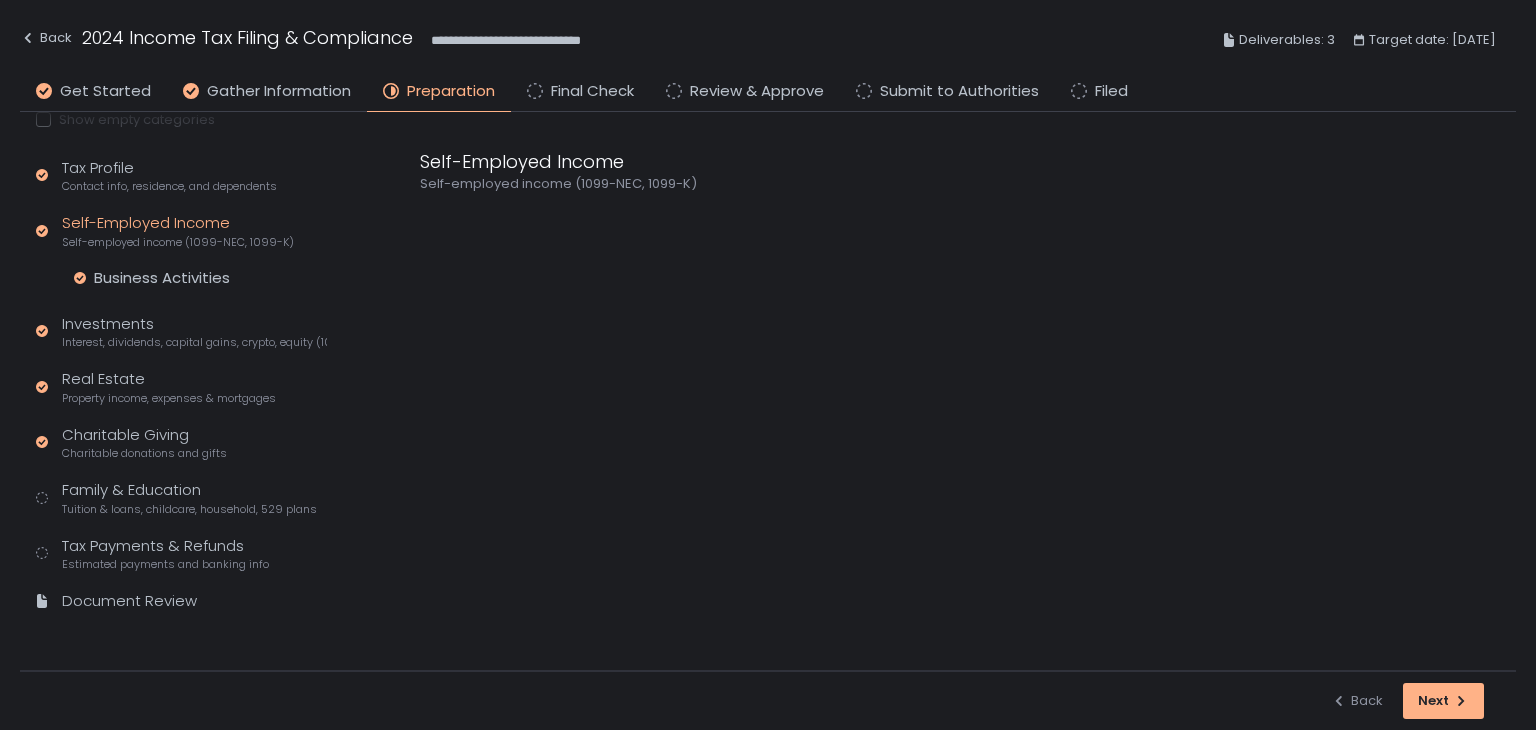 scroll, scrollTop: 165, scrollLeft: 0, axis: vertical 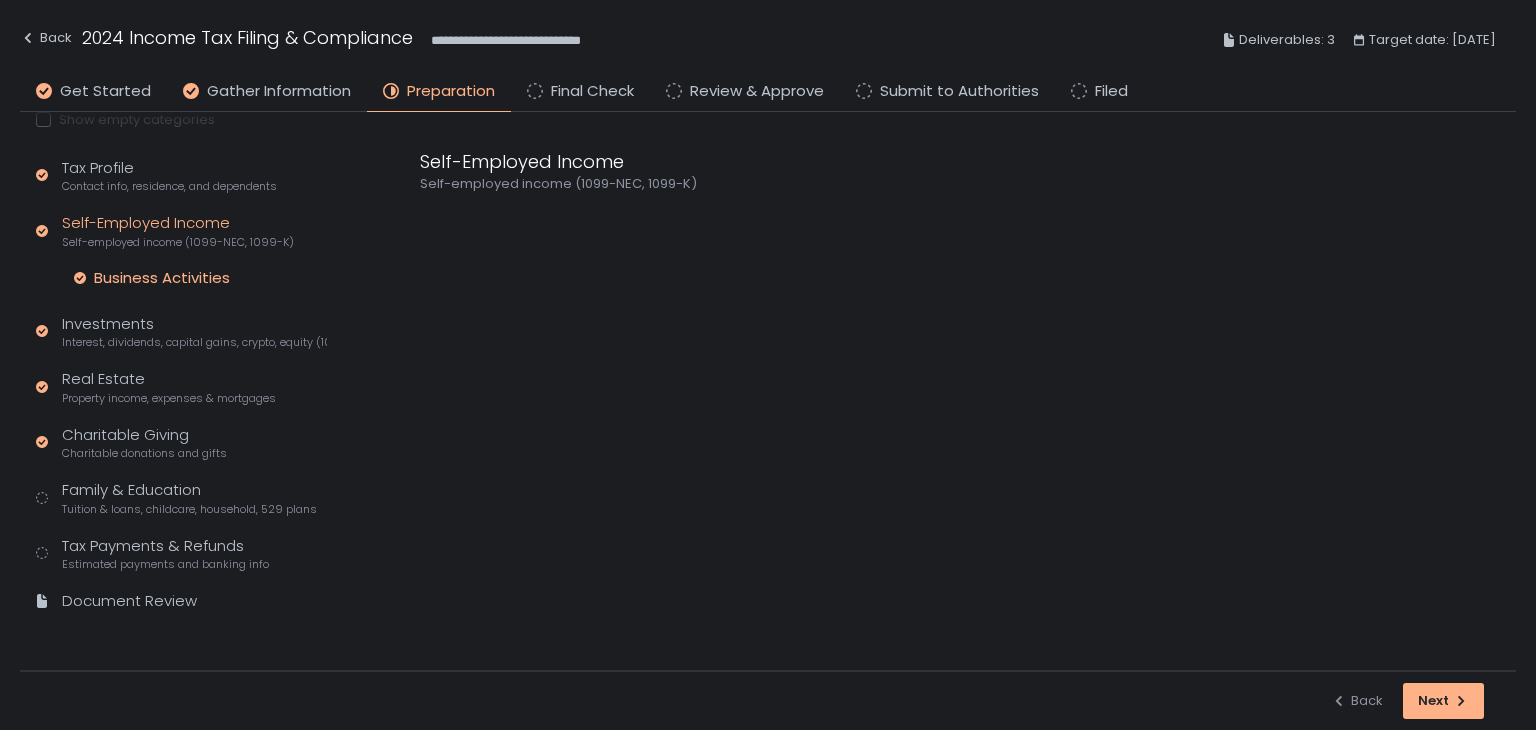 click on "Business Activities" 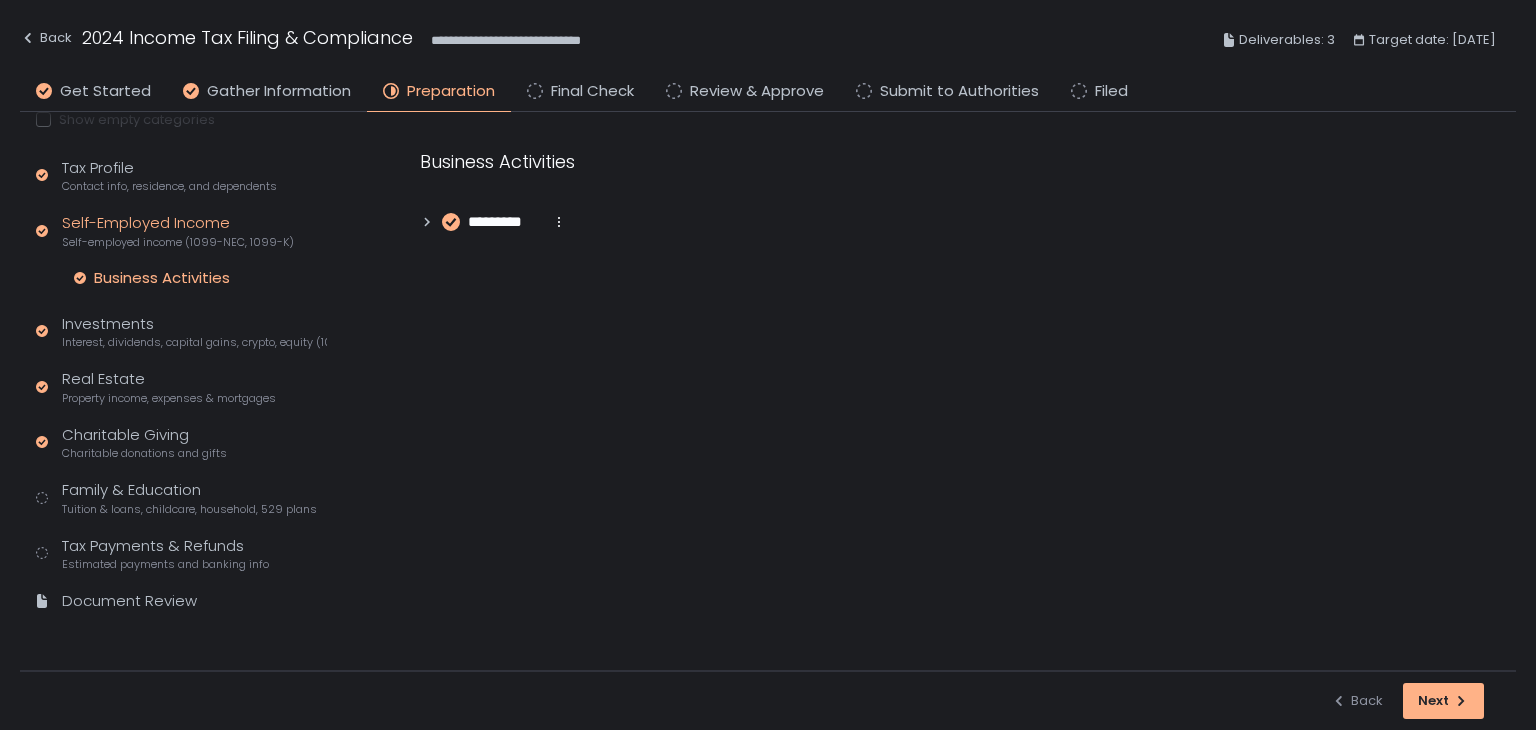 click 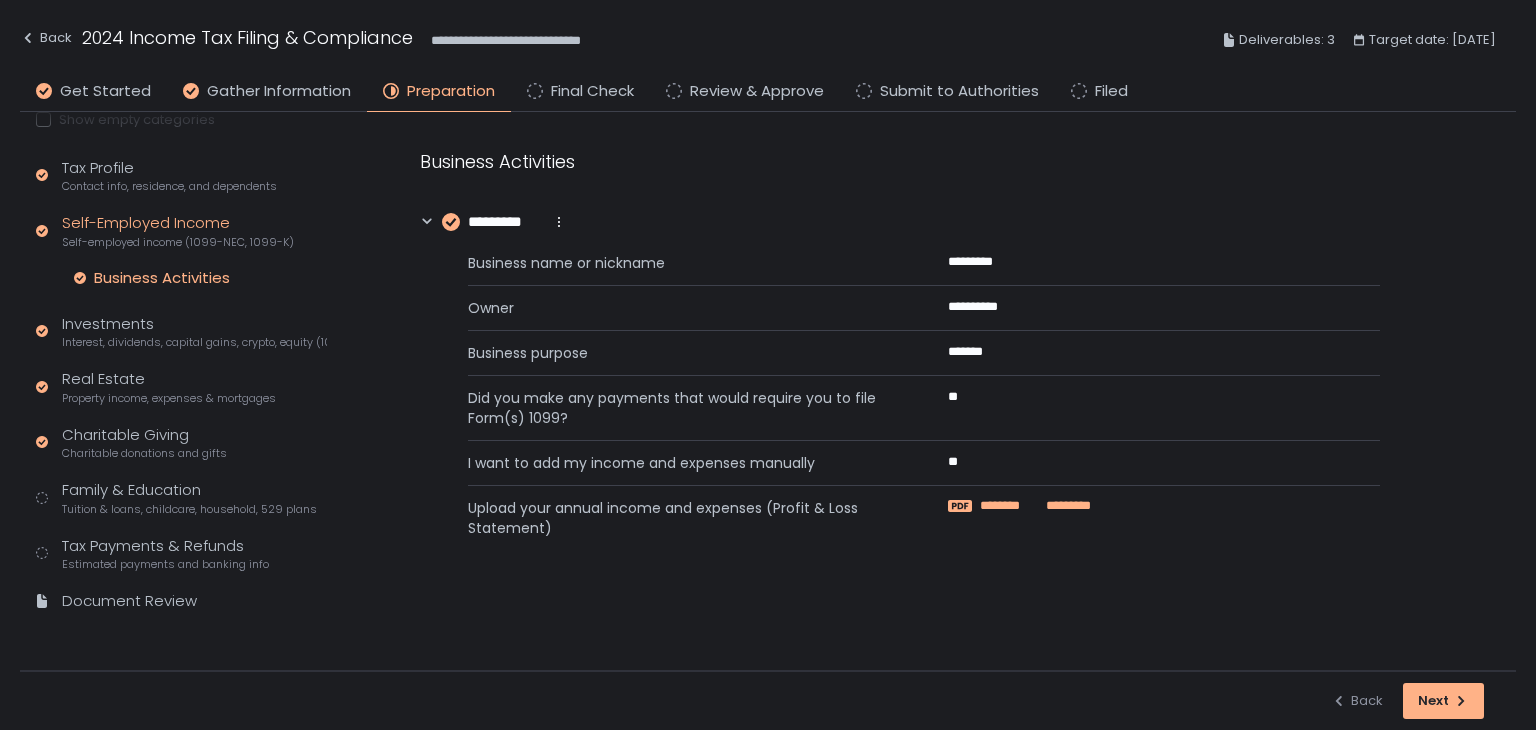click on "*********" at bounding box center (1064, 506) 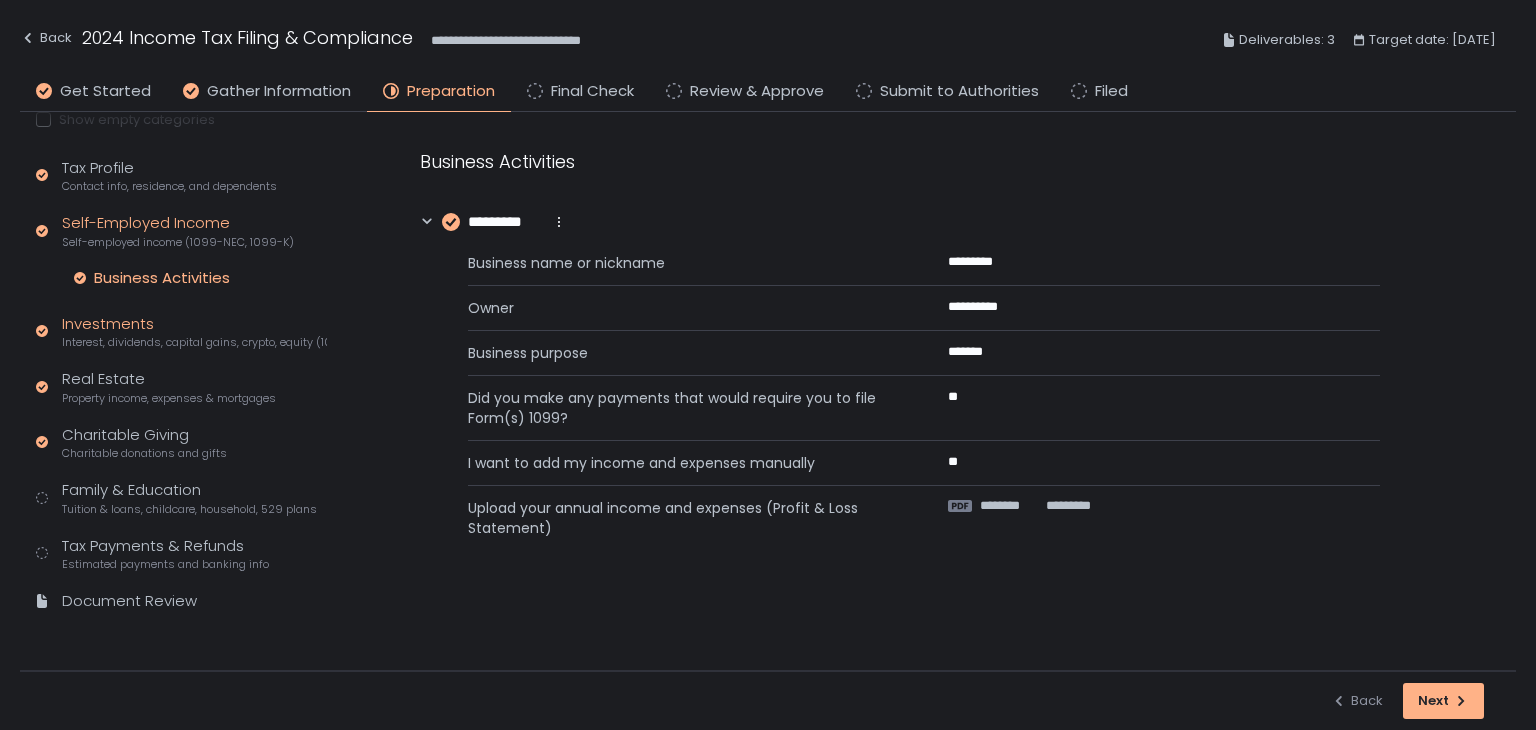 click on "Investments Interest, dividends, capital gains, crypto, equity (1099s, K-1s)" 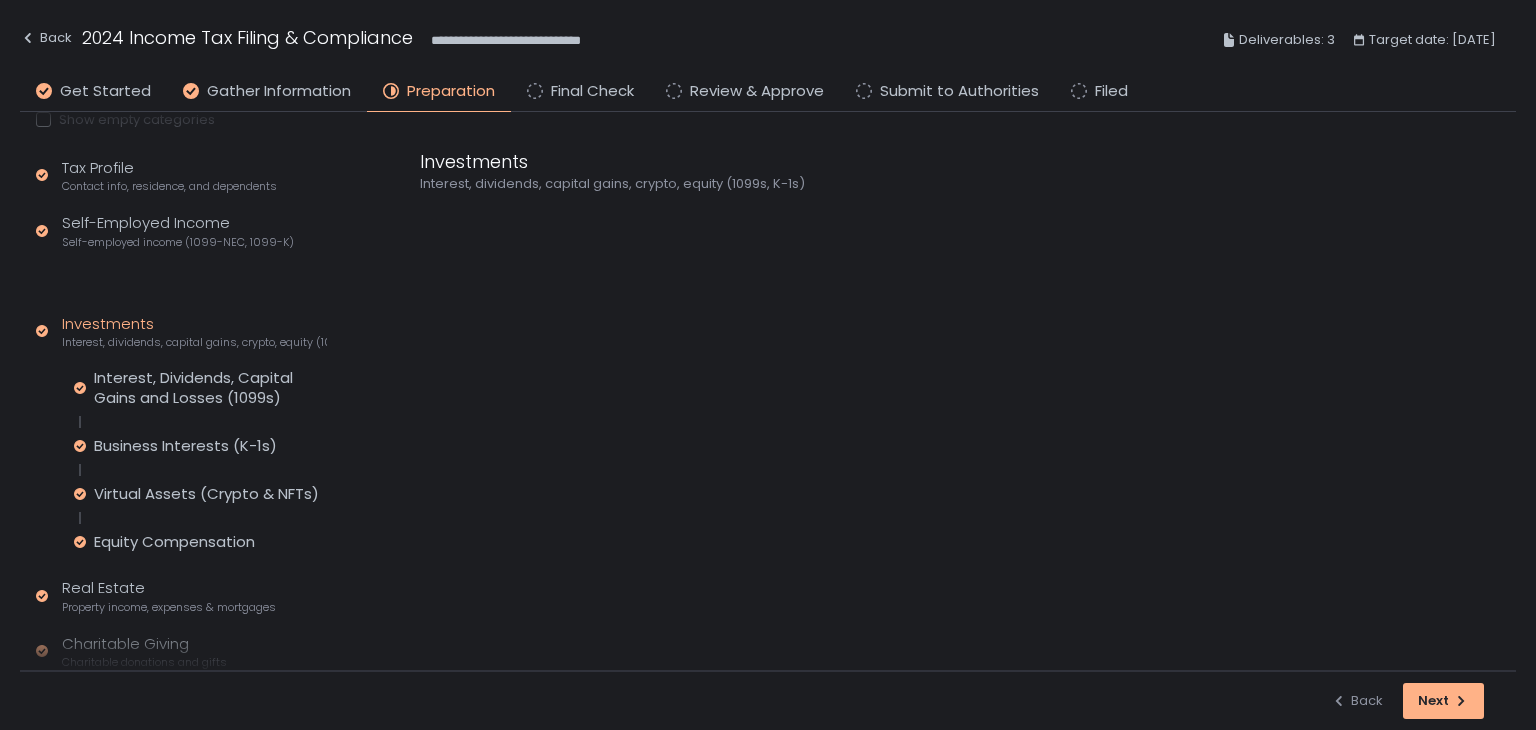 scroll, scrollTop: 200, scrollLeft: 0, axis: vertical 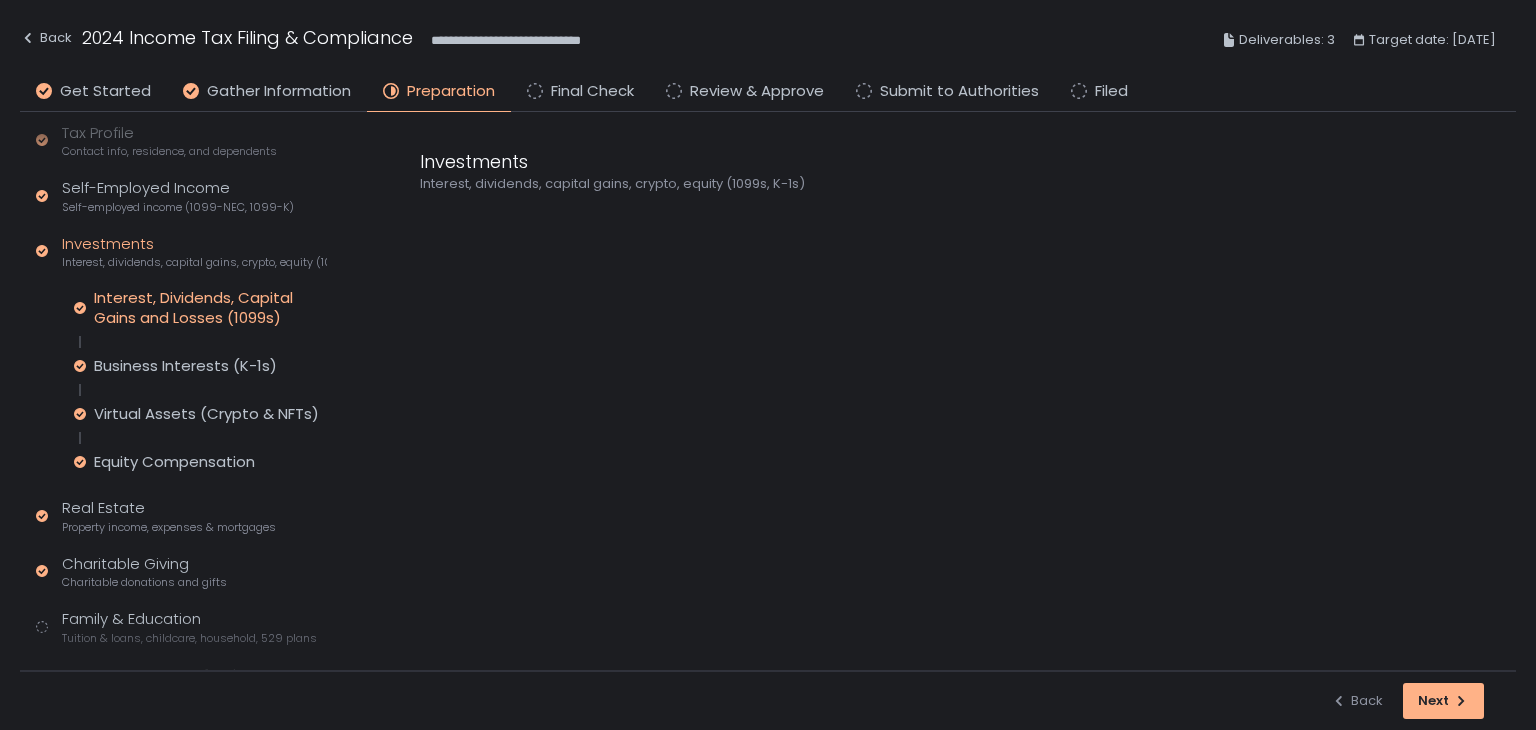 click on "Interest, Dividends, Capital Gains and Losses (1099s)" 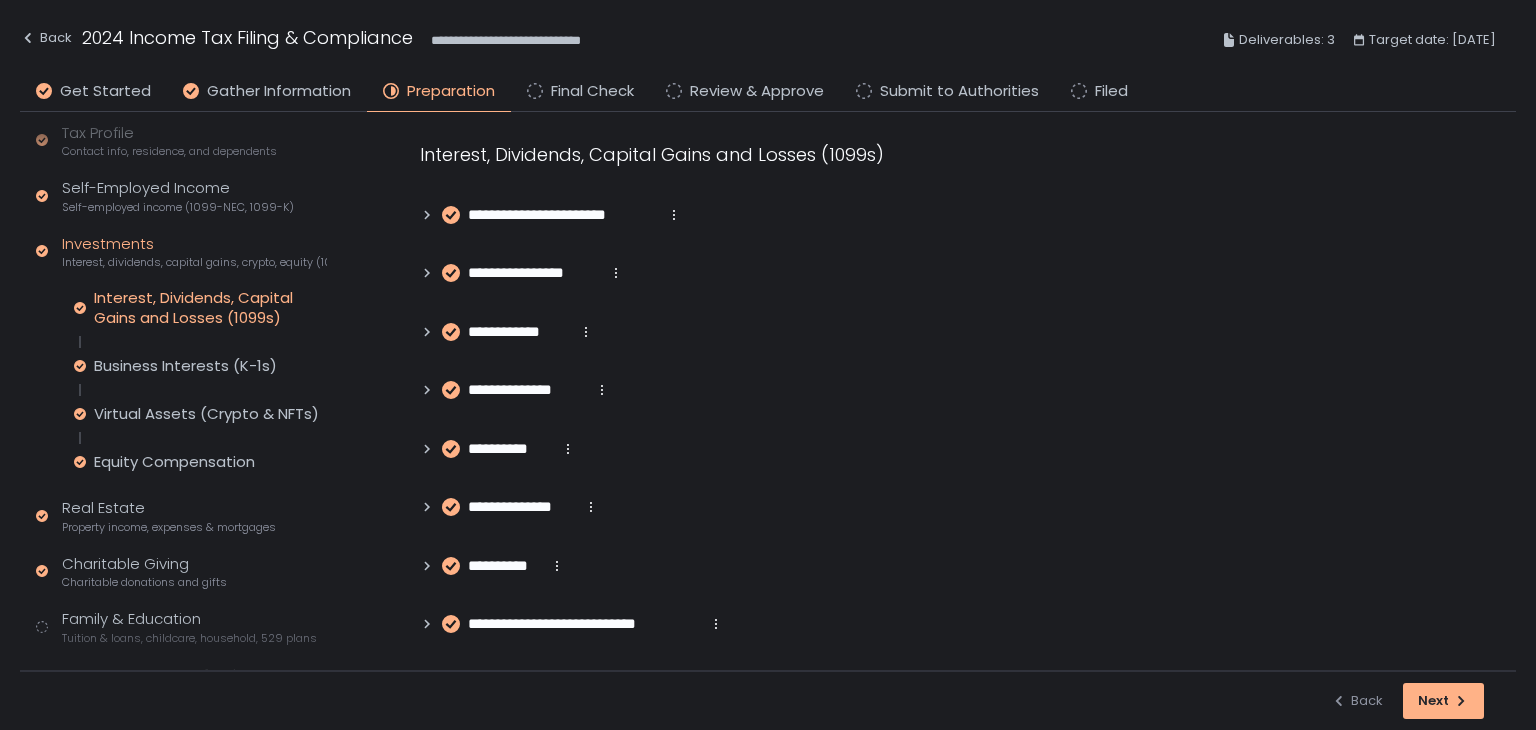 scroll, scrollTop: 8, scrollLeft: 0, axis: vertical 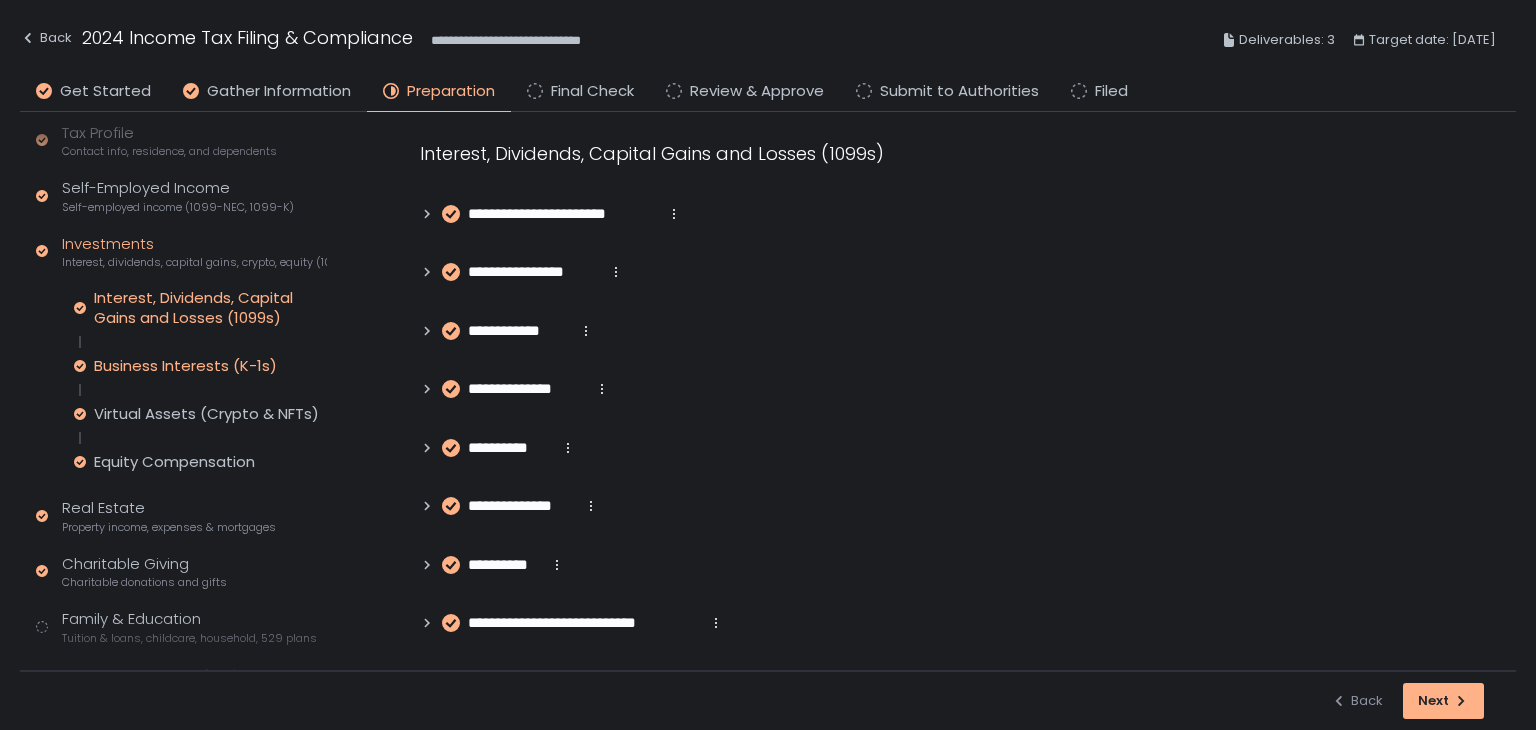 click on "Business Interests (K-1s)" 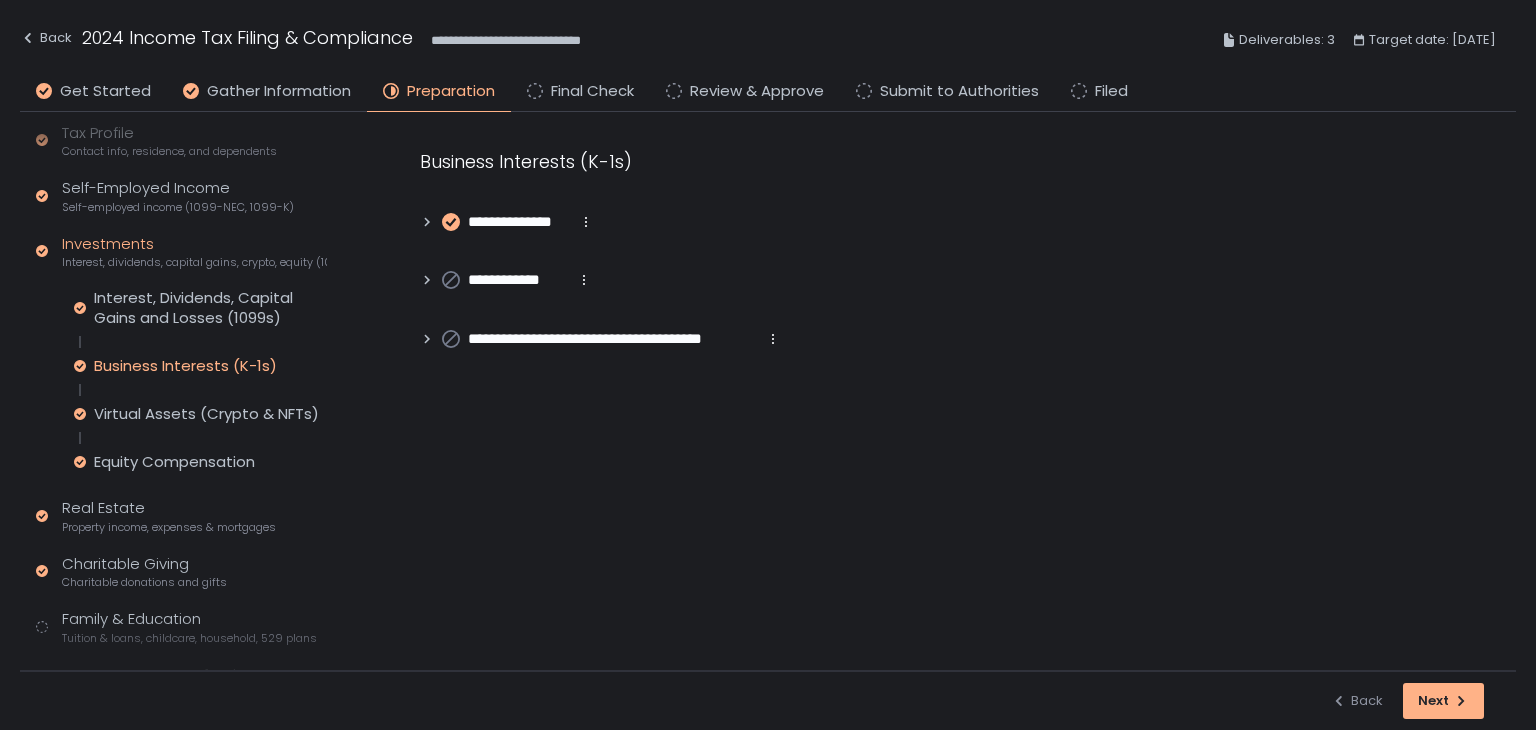 scroll, scrollTop: 0, scrollLeft: 0, axis: both 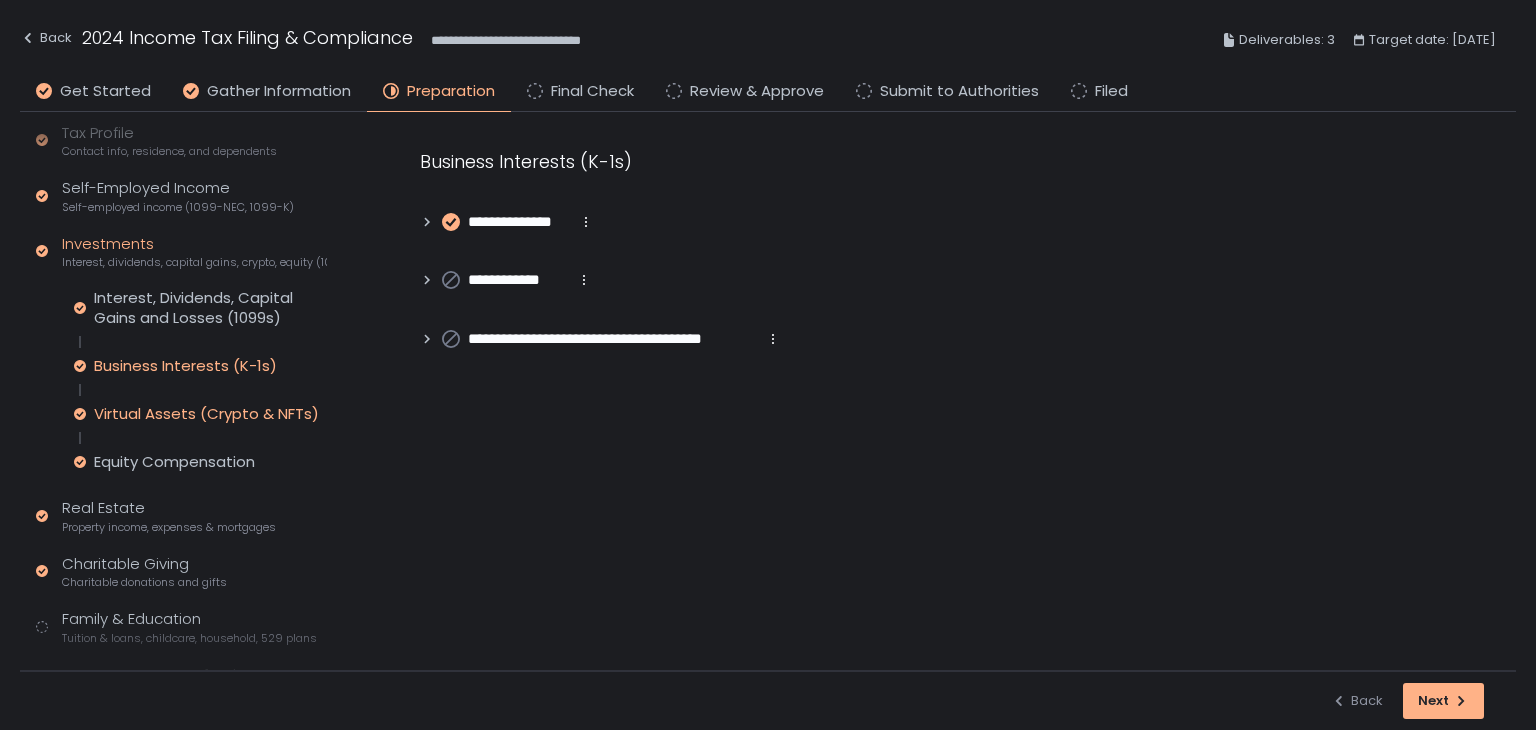 click on "Virtual Assets (Crypto & NFTs)" 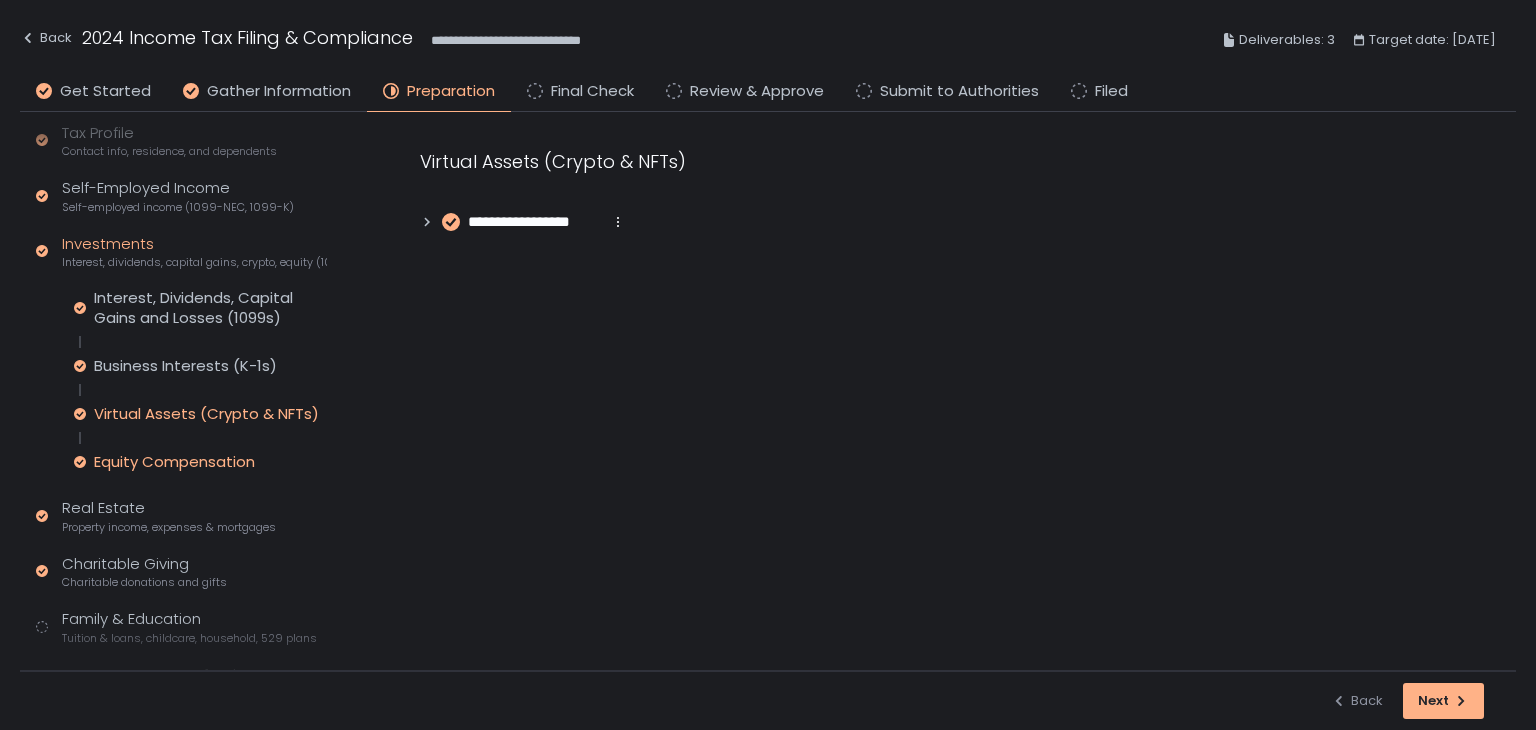 click on "Equity Compensation" 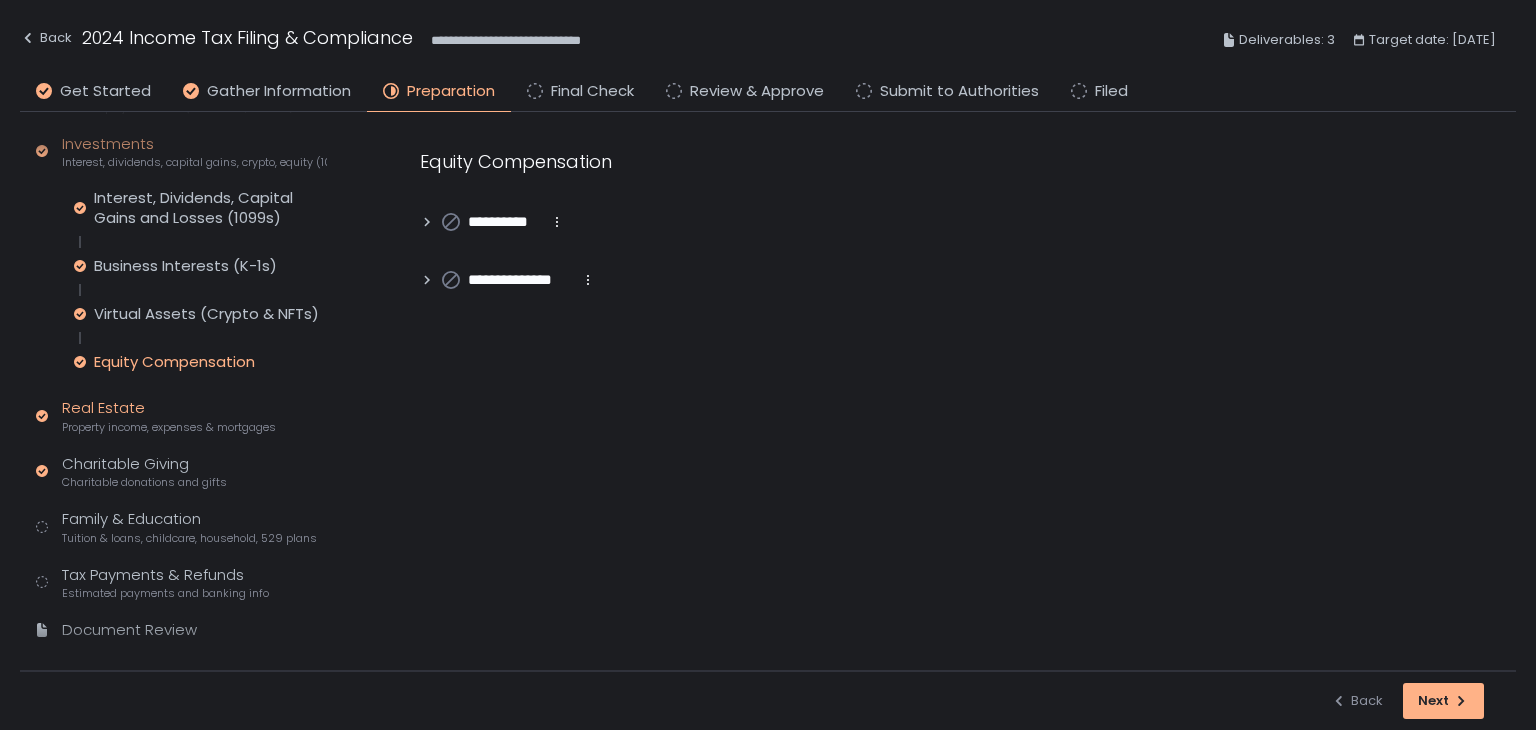 click on "Real Estate Property income, expenses & mortgages" 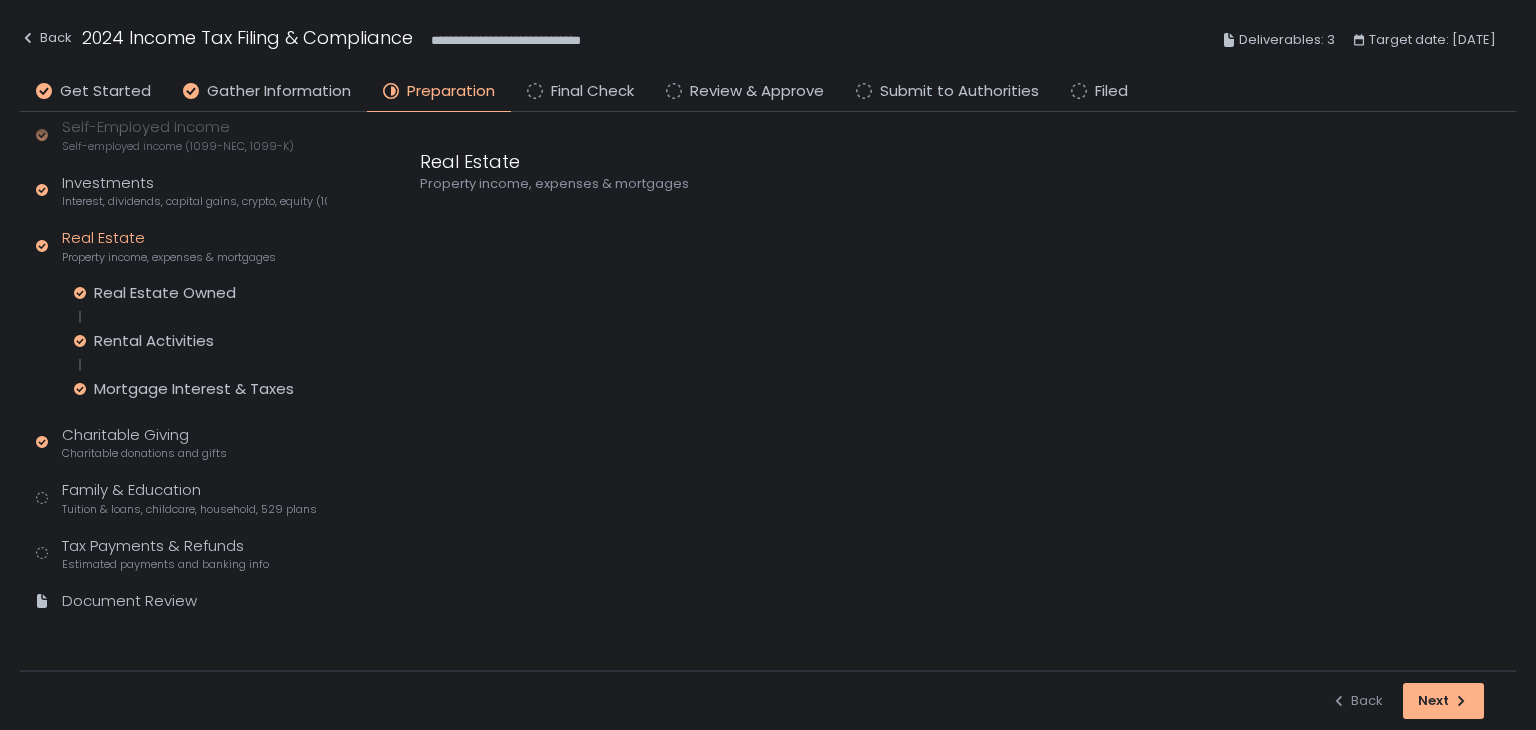 scroll, scrollTop: 261, scrollLeft: 0, axis: vertical 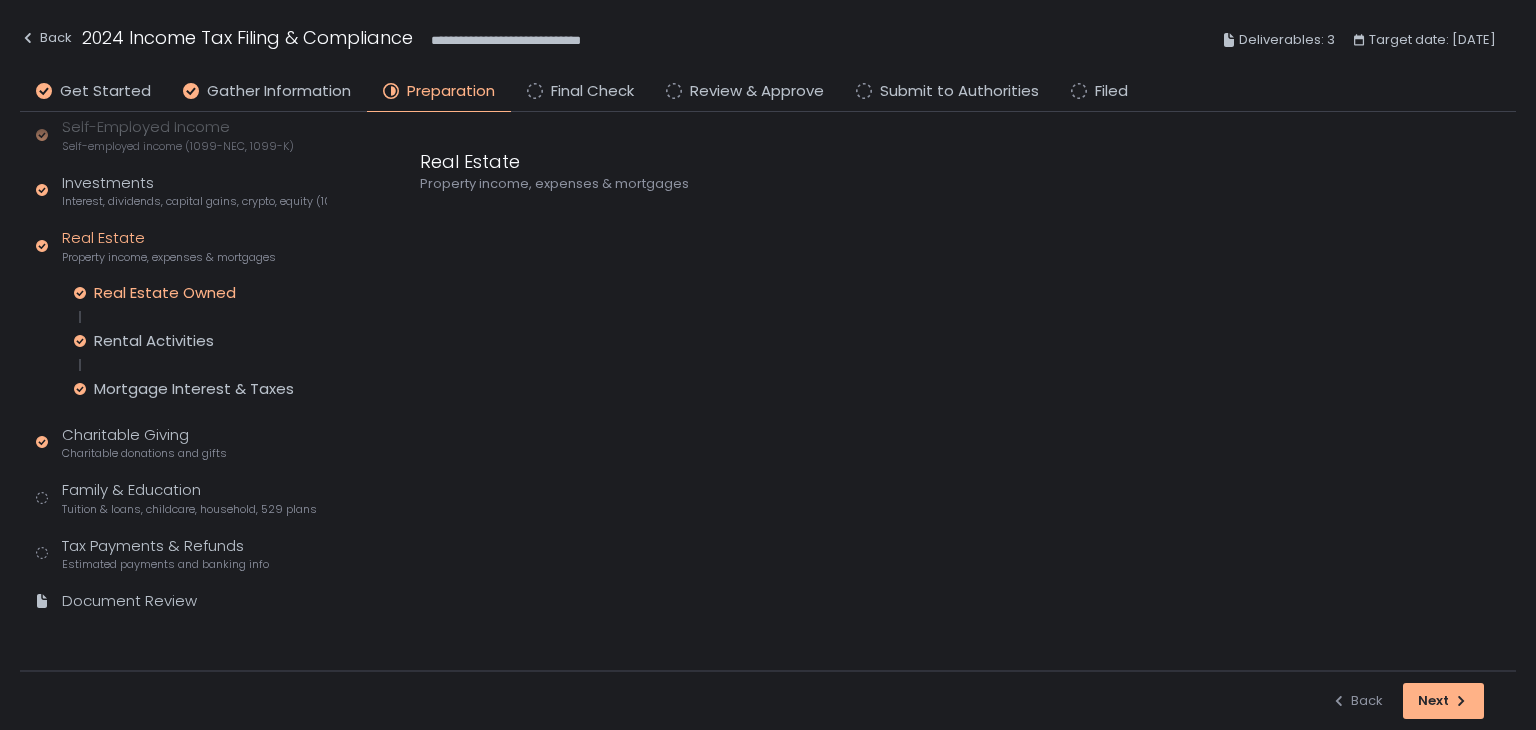 click on "Real Estate Owned" 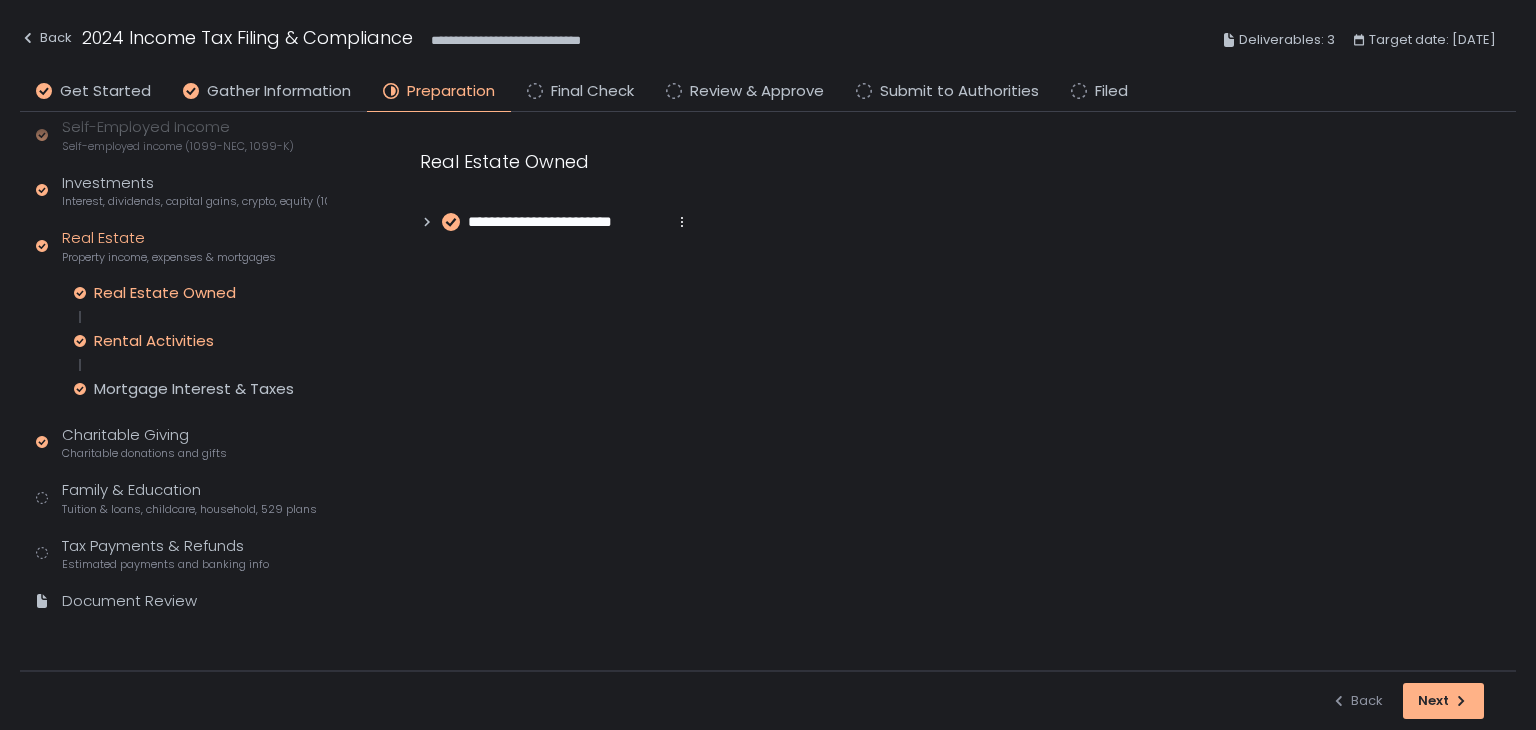 click on "Rental Activities" 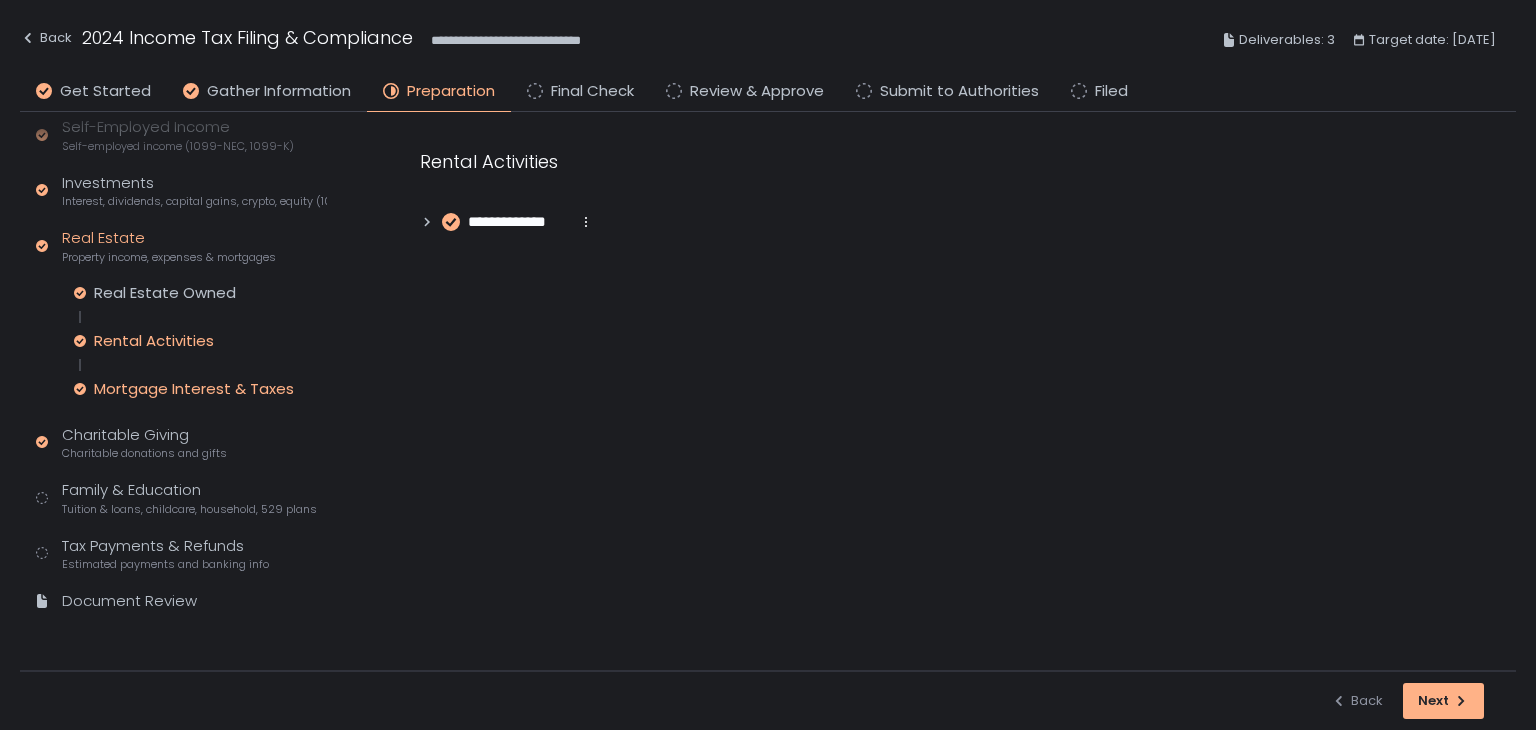 click on "Mortgage Interest & Taxes" 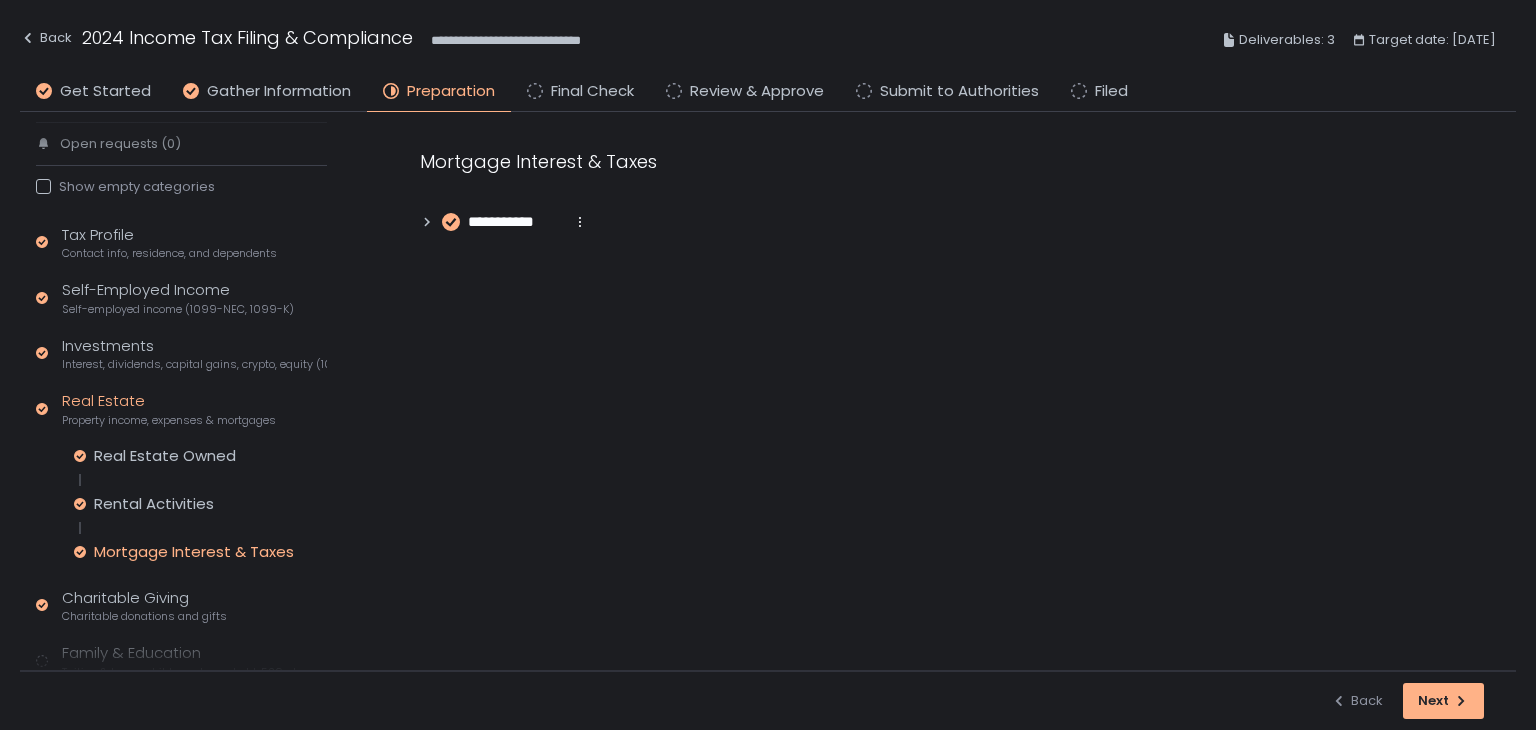 scroll, scrollTop: 0, scrollLeft: 0, axis: both 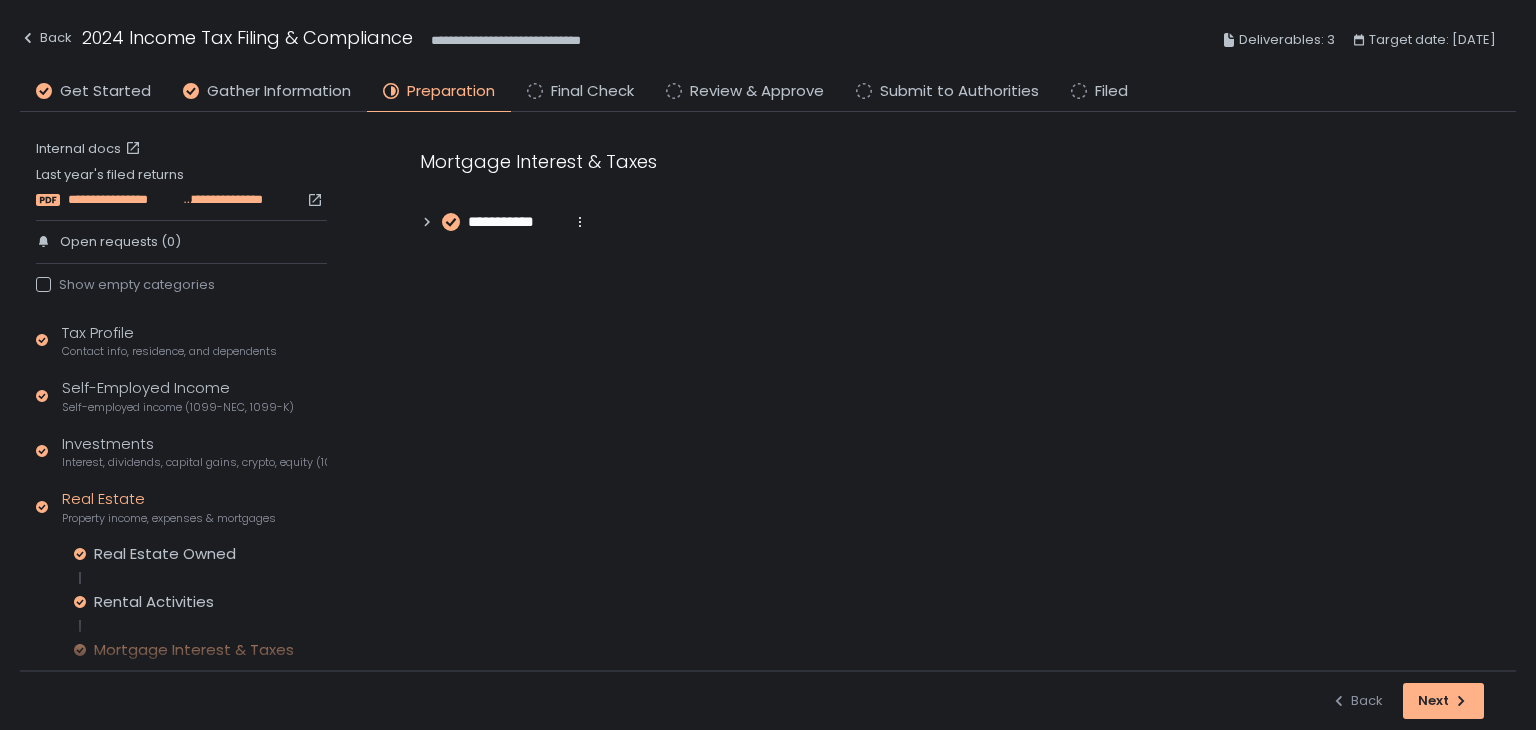 click on "**********" at bounding box center [125, 200] 